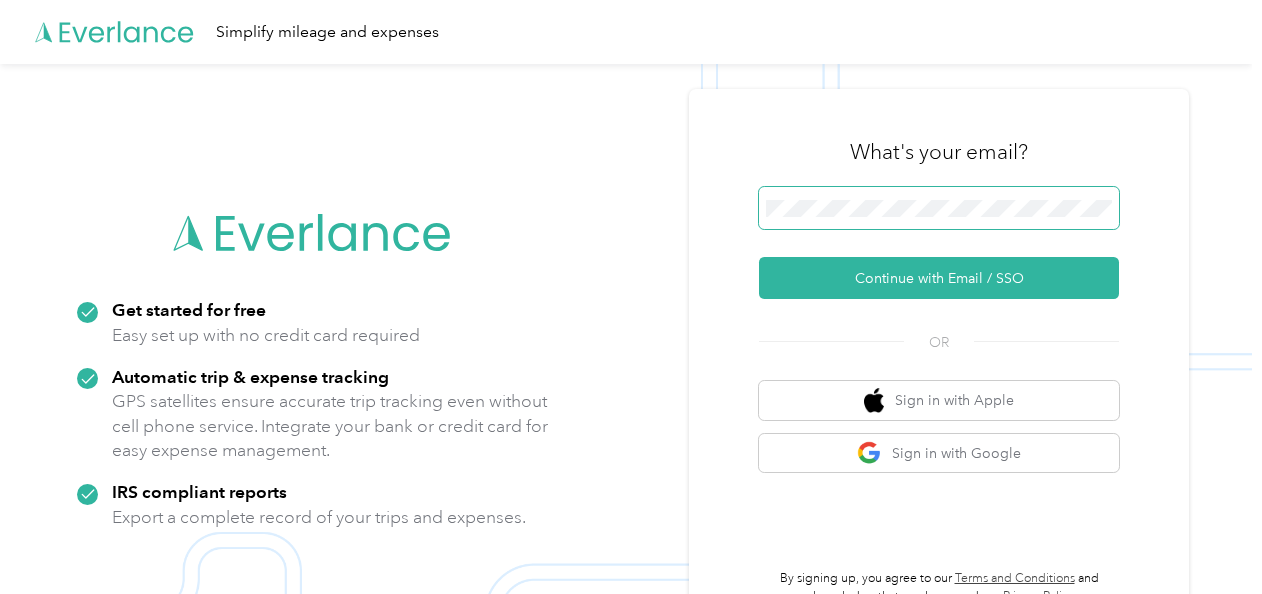 scroll, scrollTop: 0, scrollLeft: 0, axis: both 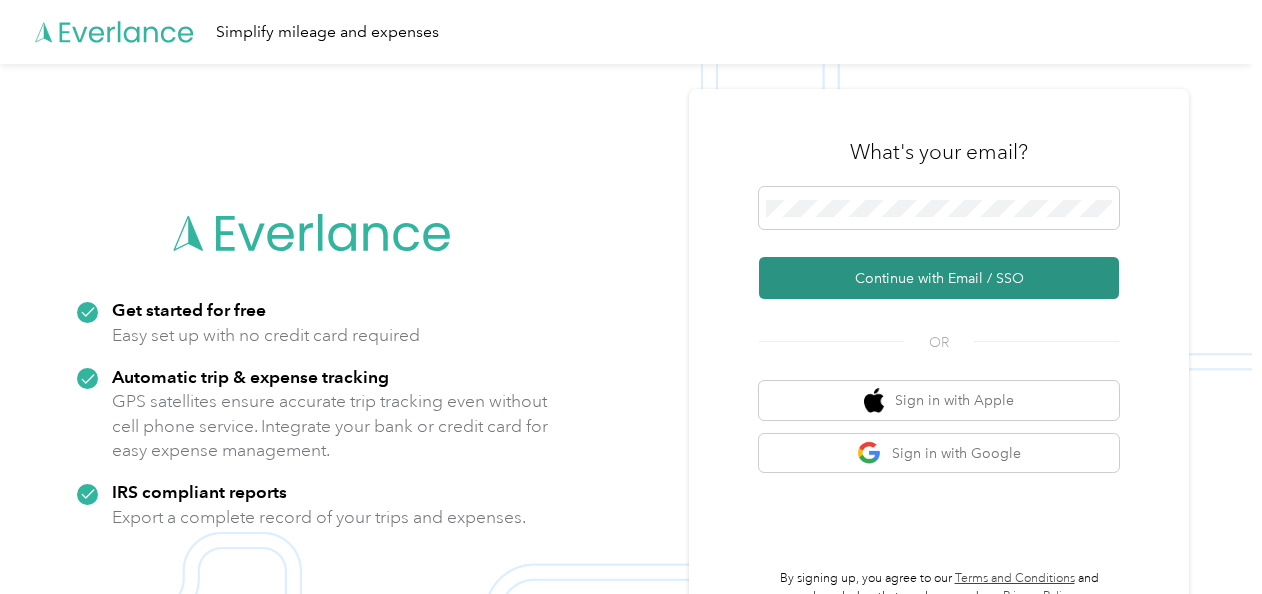 click on "Continue with Email / SSO" at bounding box center (939, 278) 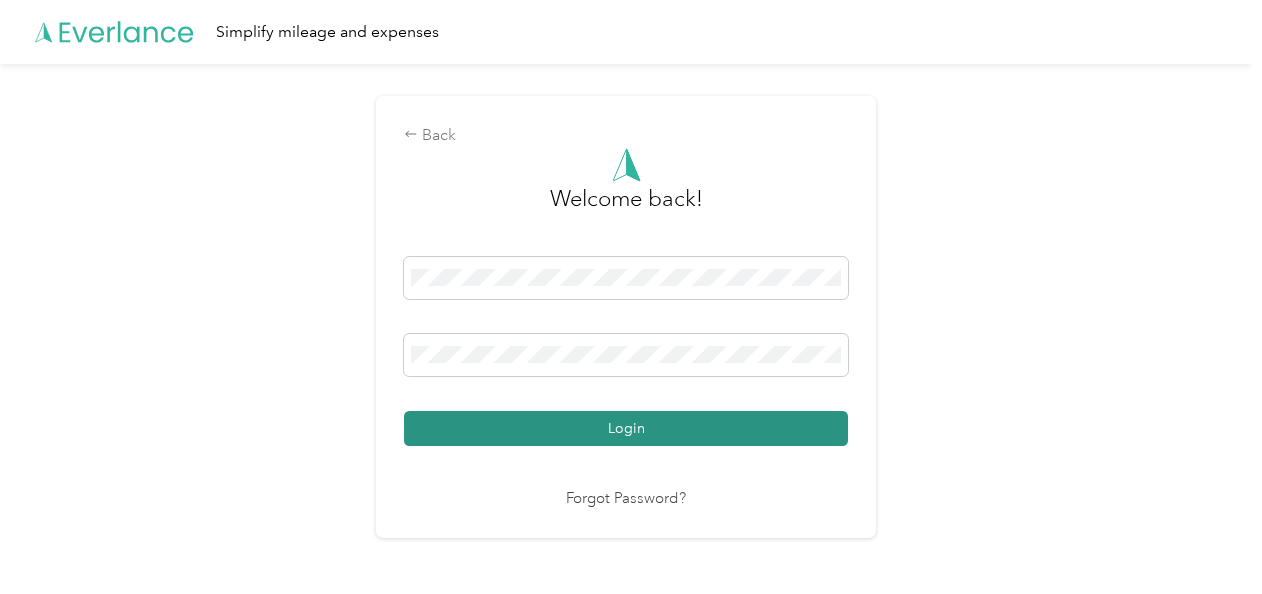 click on "Login" at bounding box center (626, 428) 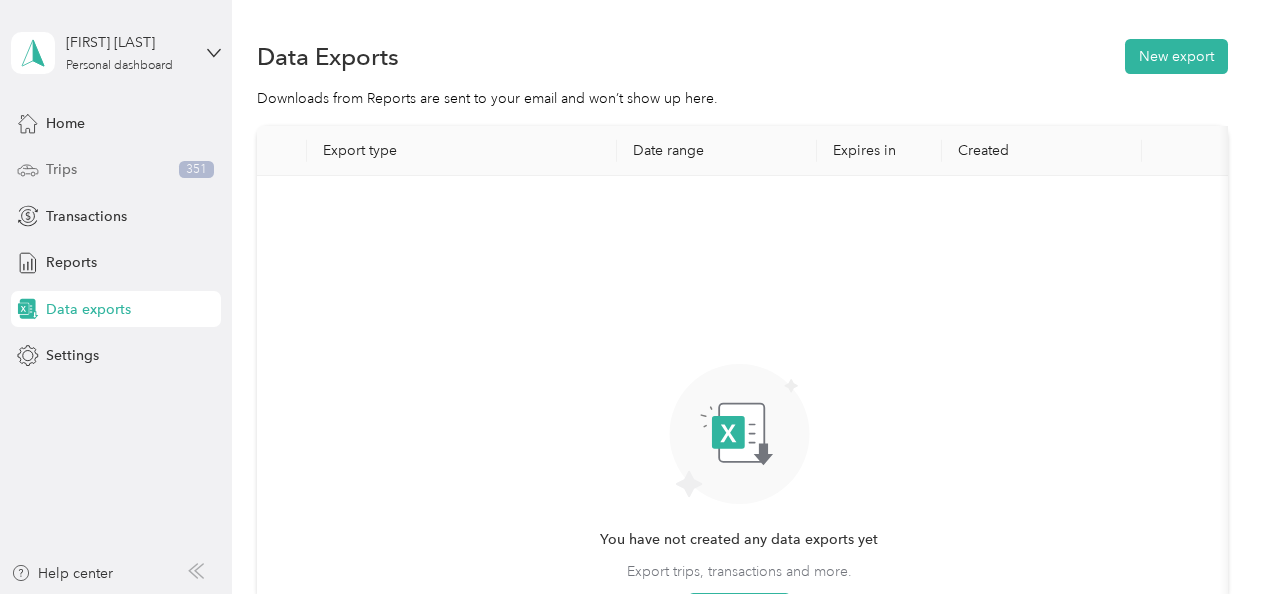 click on "Trips 351" at bounding box center (116, 170) 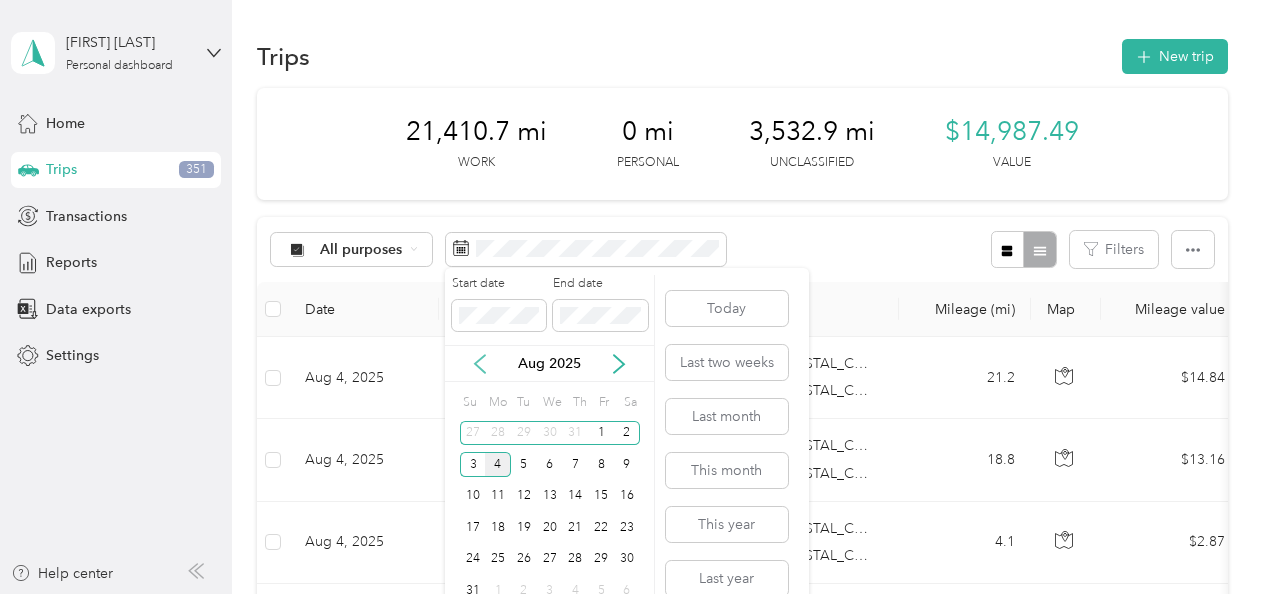 click 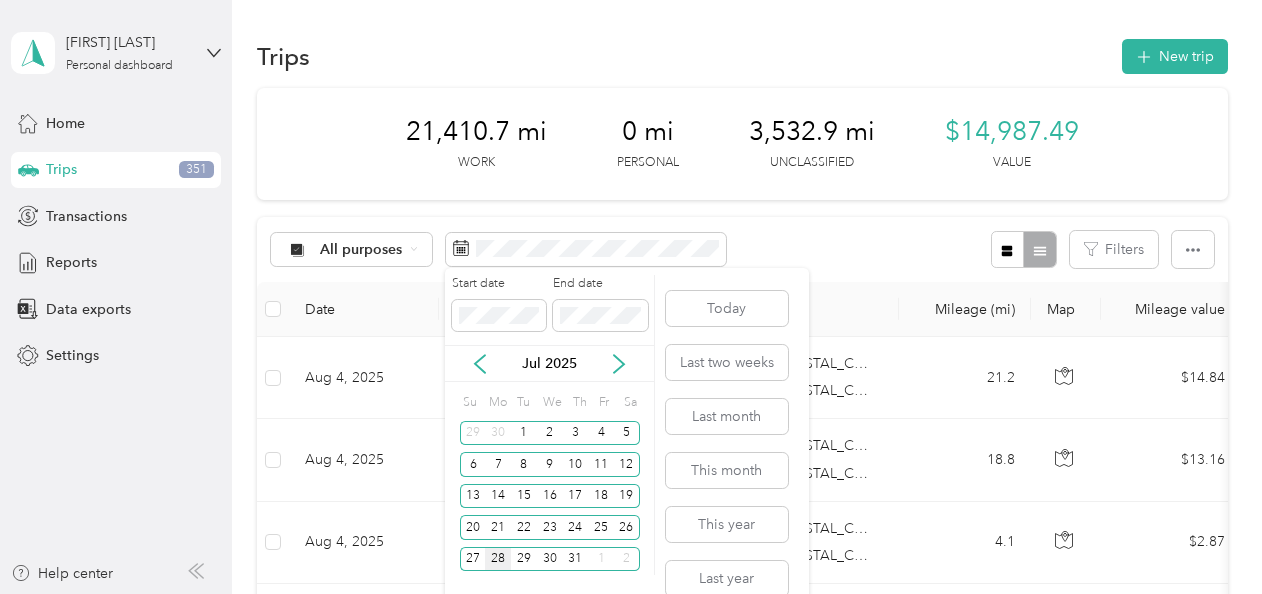 click on "28" at bounding box center [498, 559] 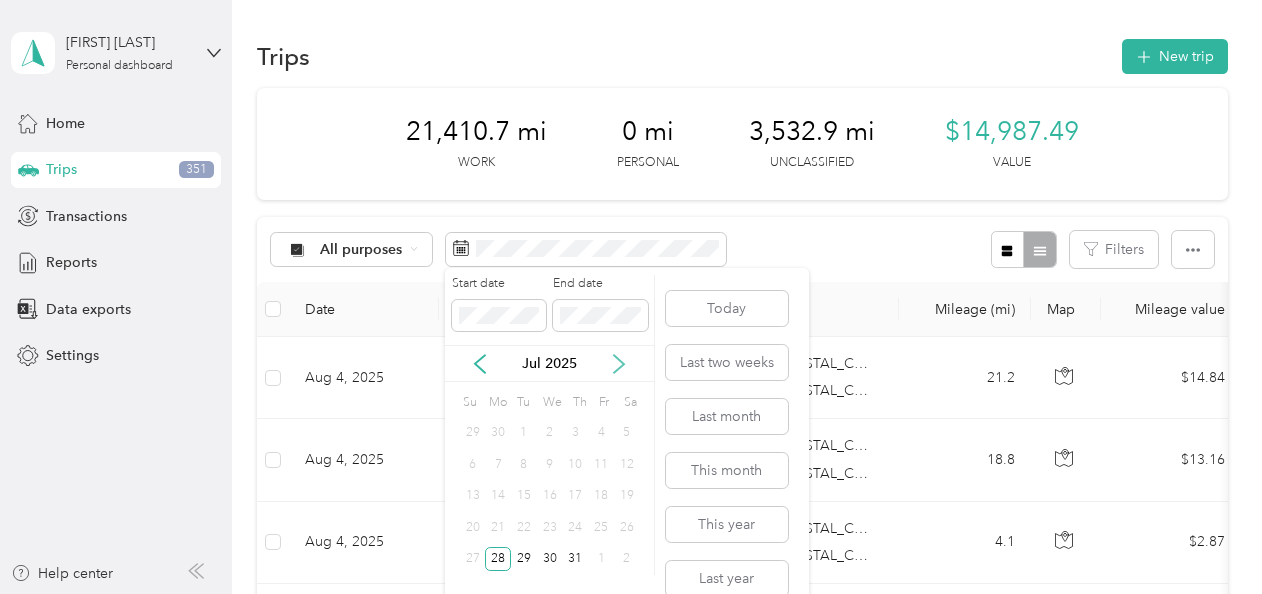 click 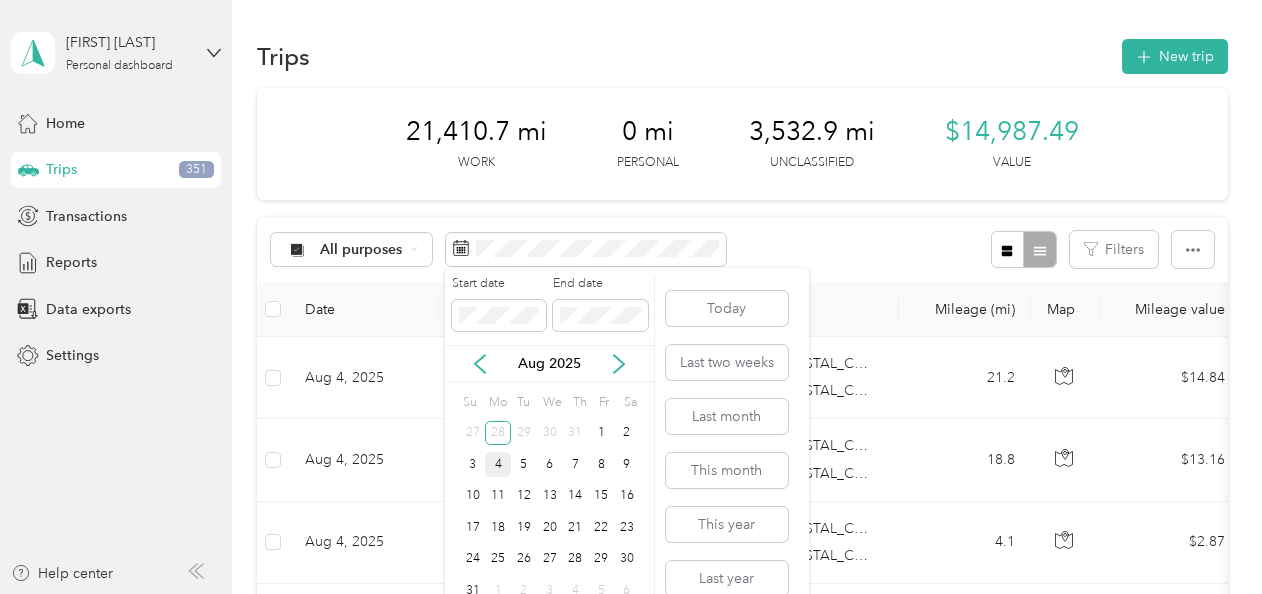 click on "4" at bounding box center (498, 464) 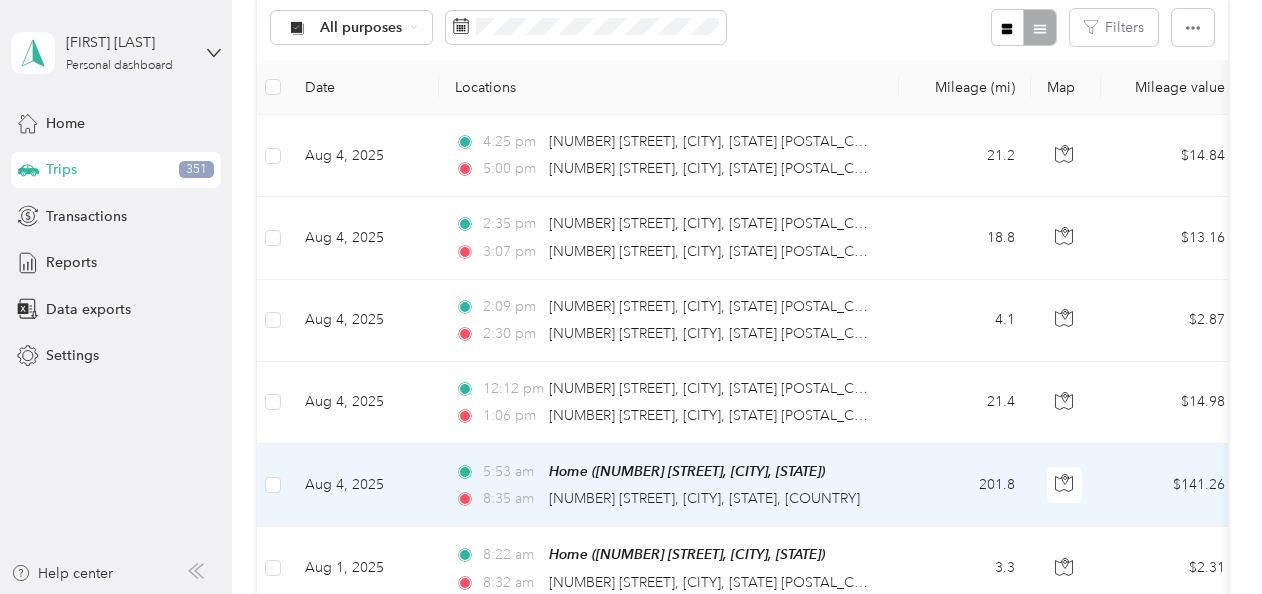 scroll, scrollTop: 180, scrollLeft: 0, axis: vertical 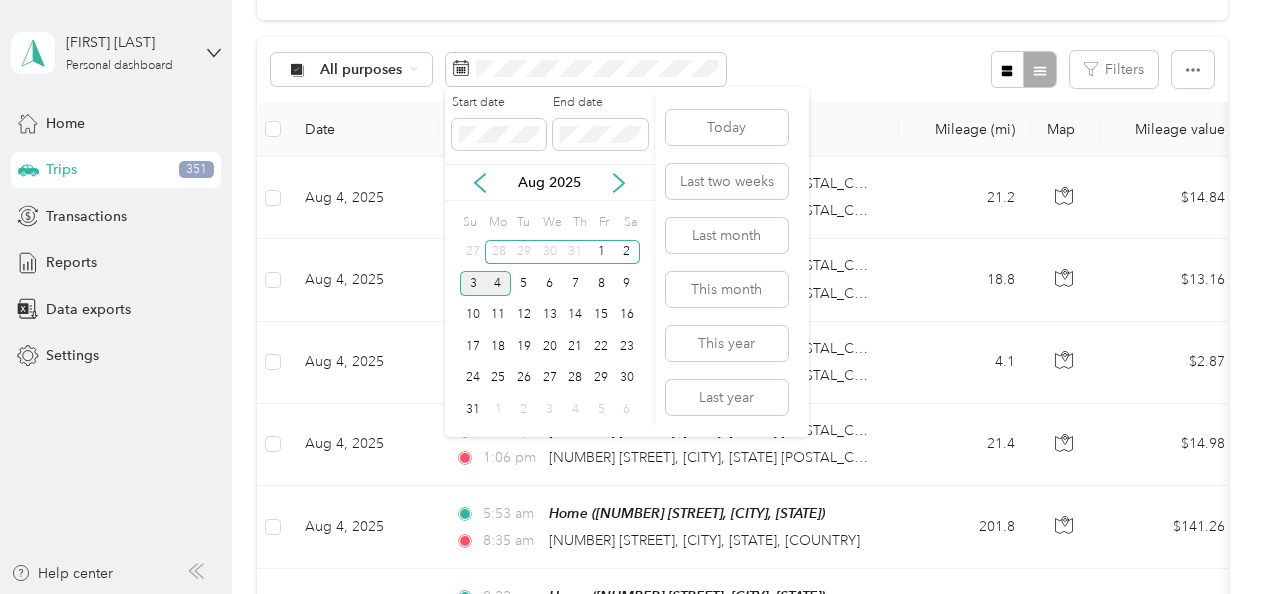 click on "3" at bounding box center (473, 283) 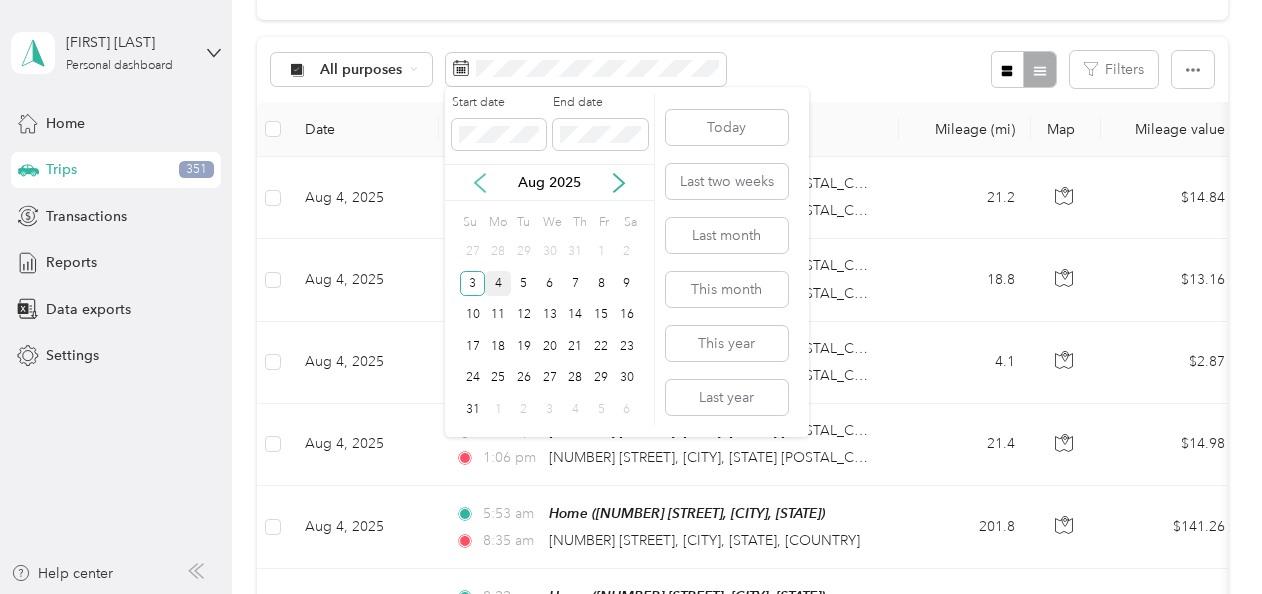 click 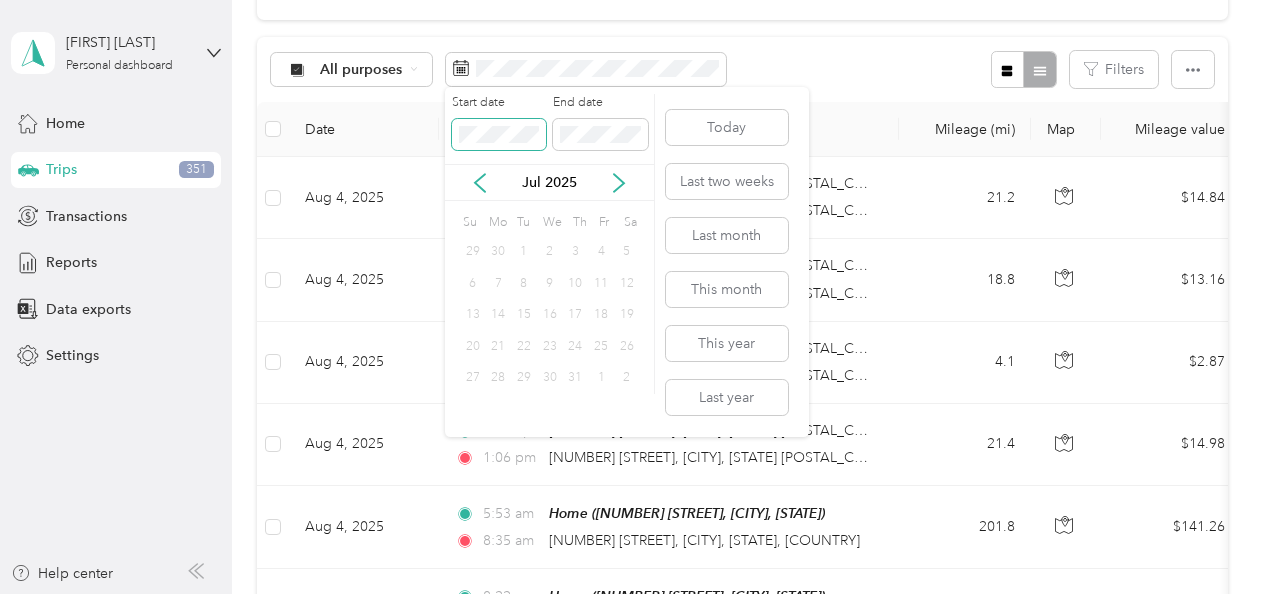 click at bounding box center [499, 135] 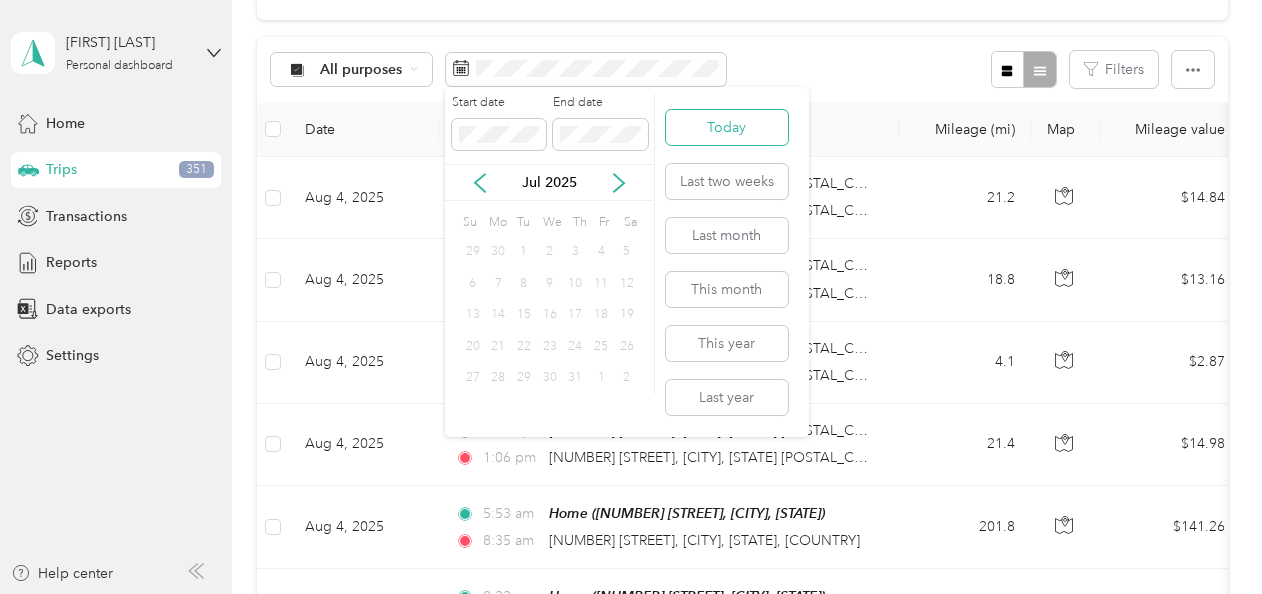 click on "Today" at bounding box center [727, 127] 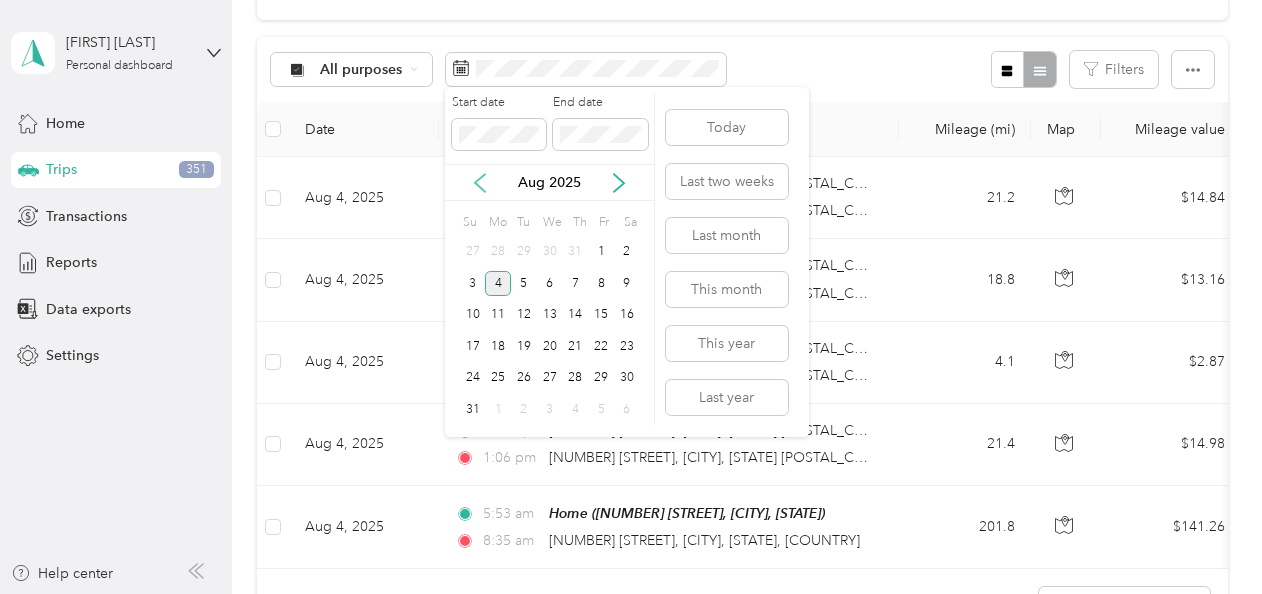 click 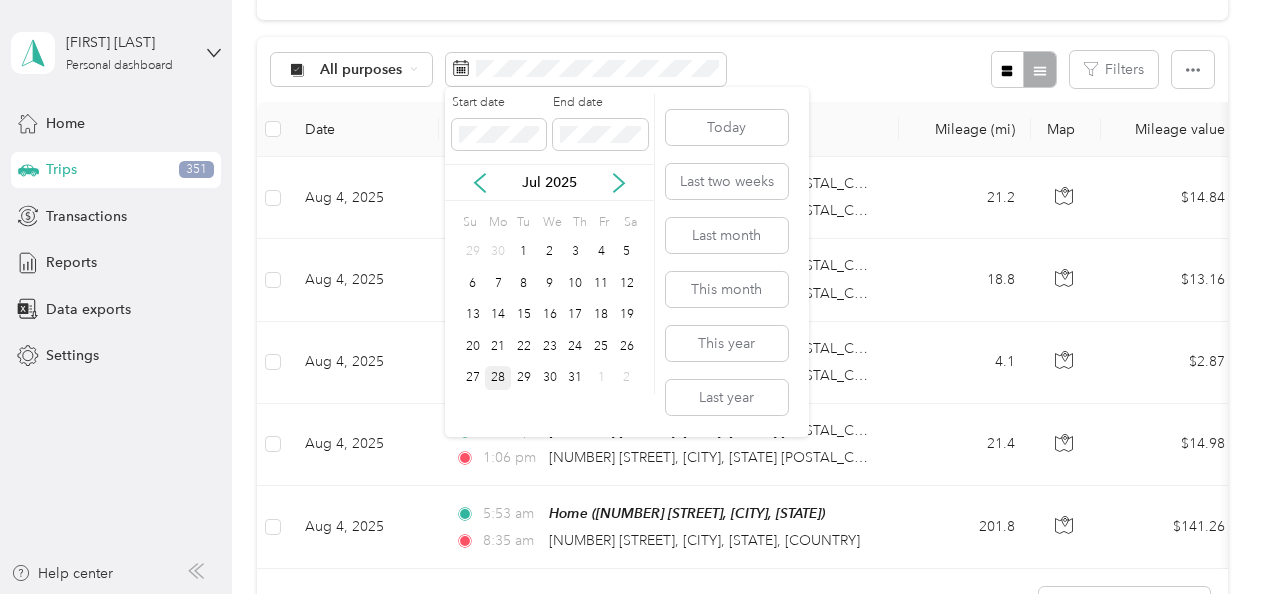 click on "28" at bounding box center (498, 378) 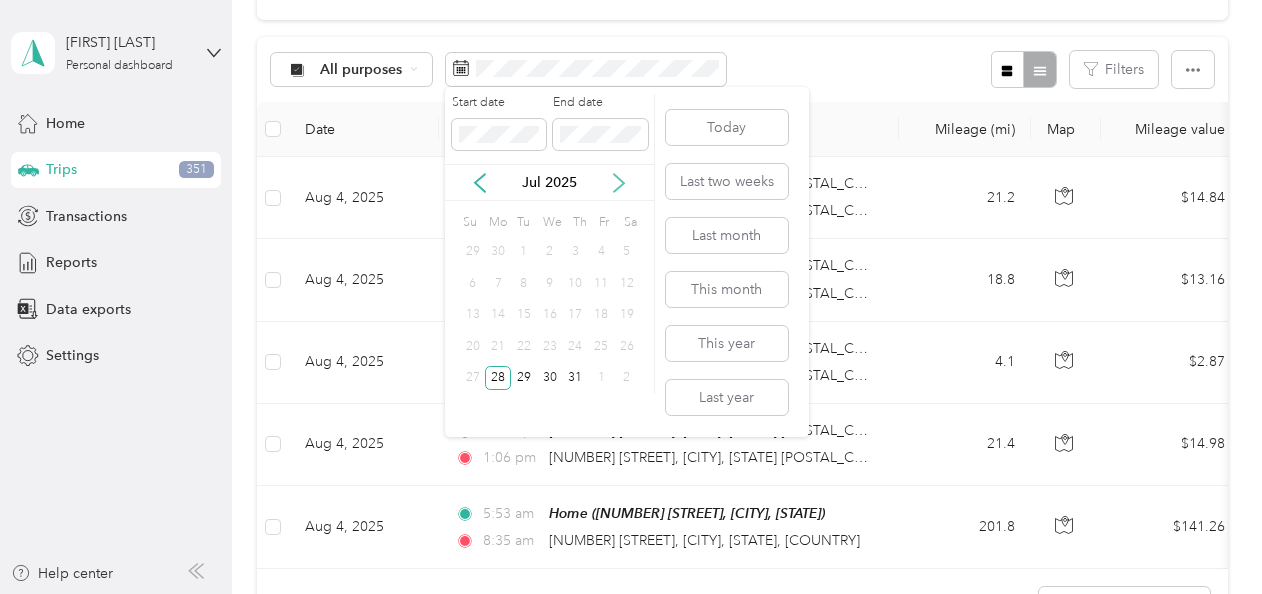 click 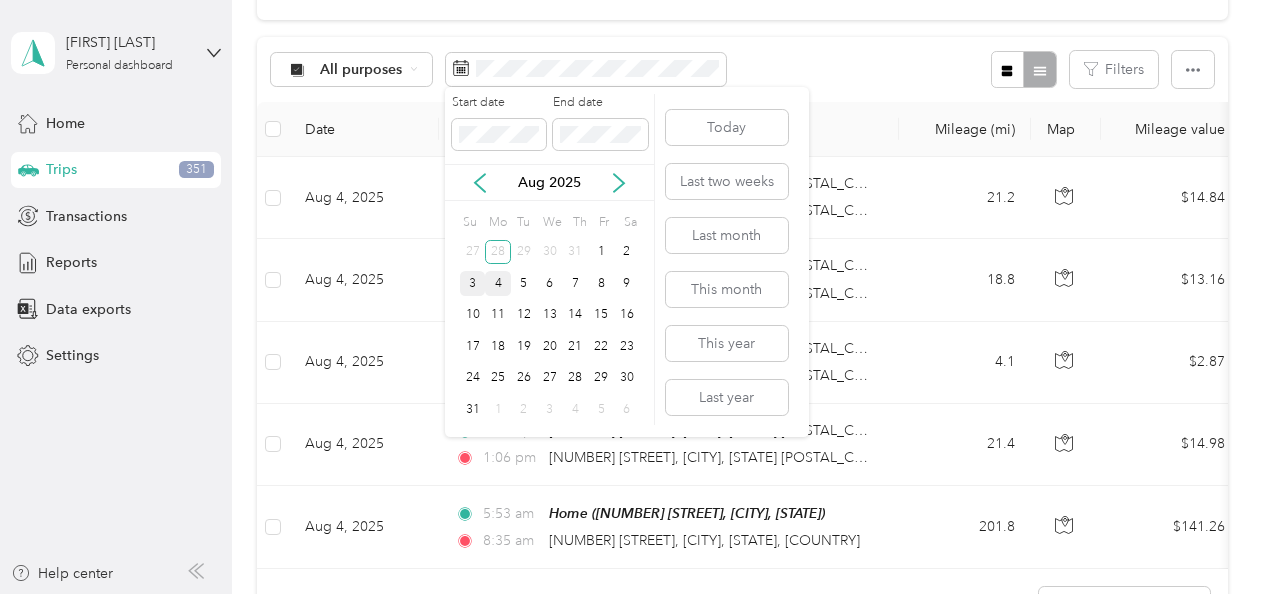 click on "3" at bounding box center [473, 283] 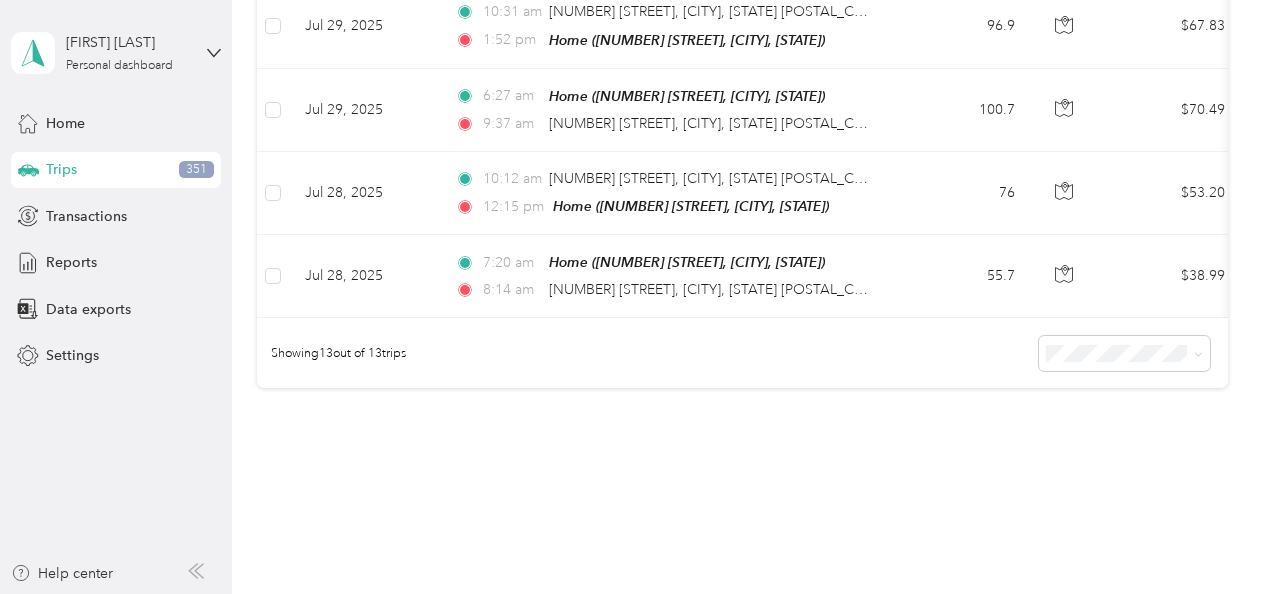 scroll, scrollTop: 1094, scrollLeft: 0, axis: vertical 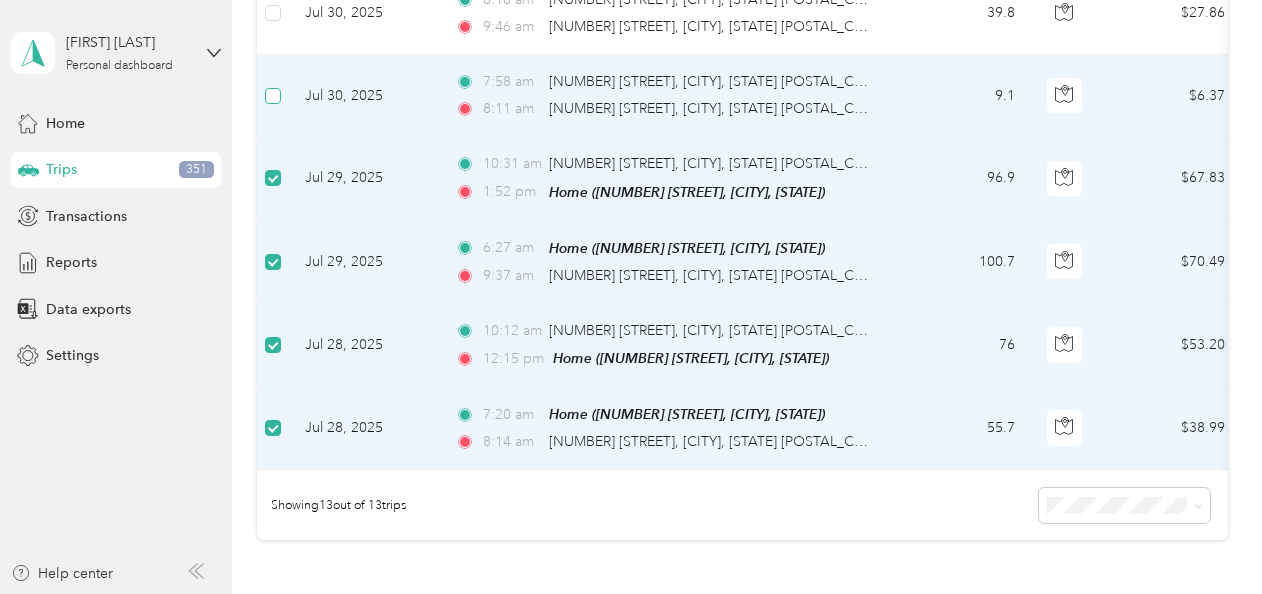 click at bounding box center (273, 96) 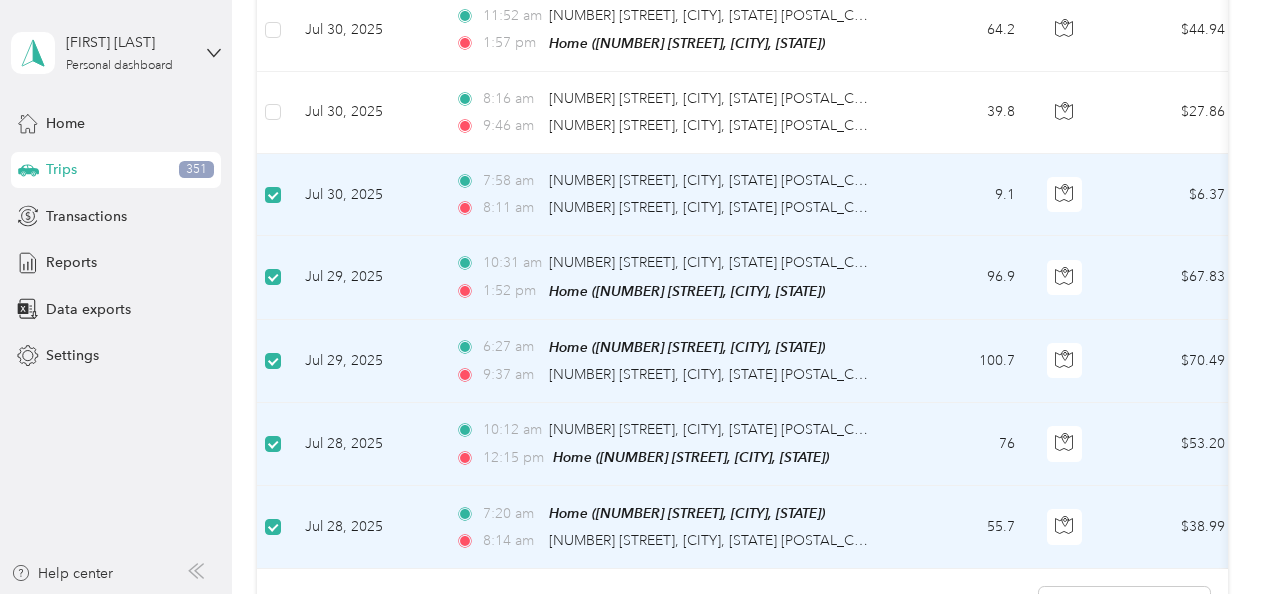scroll, scrollTop: 840, scrollLeft: 0, axis: vertical 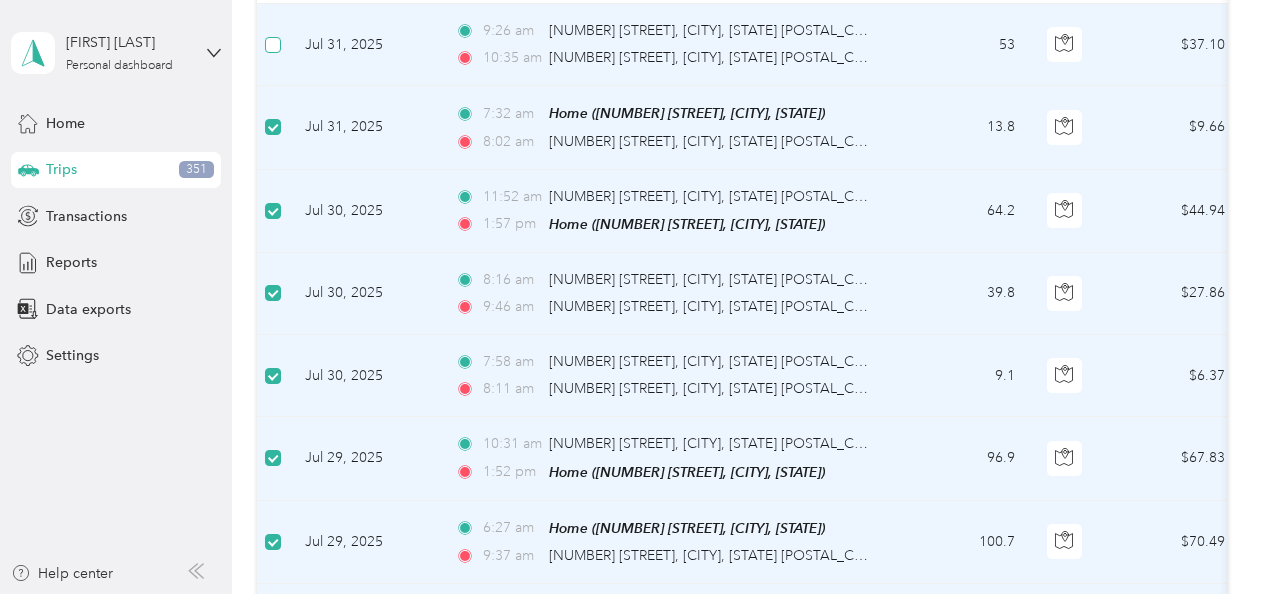 click at bounding box center [273, 45] 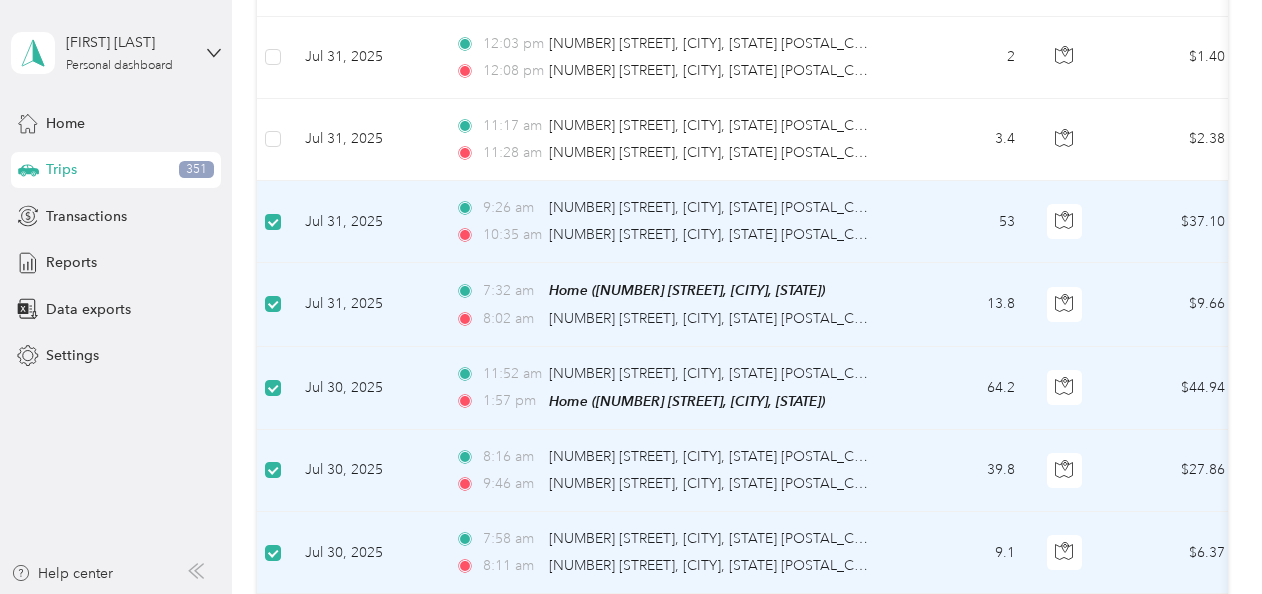 scroll, scrollTop: 483, scrollLeft: 0, axis: vertical 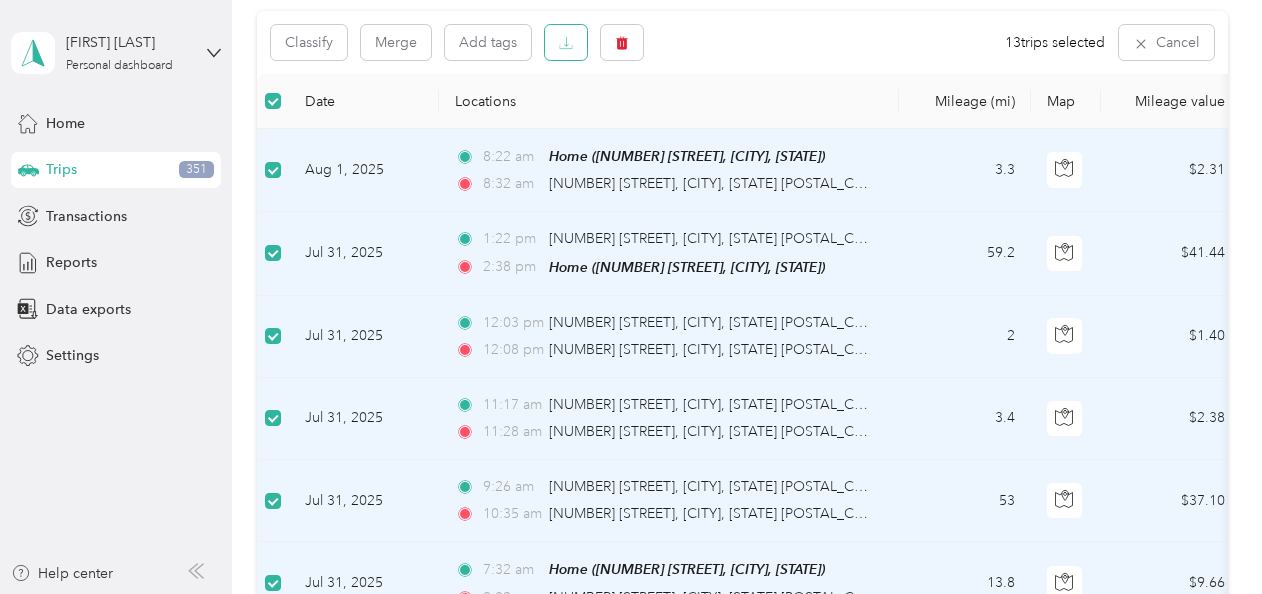click at bounding box center (566, 42) 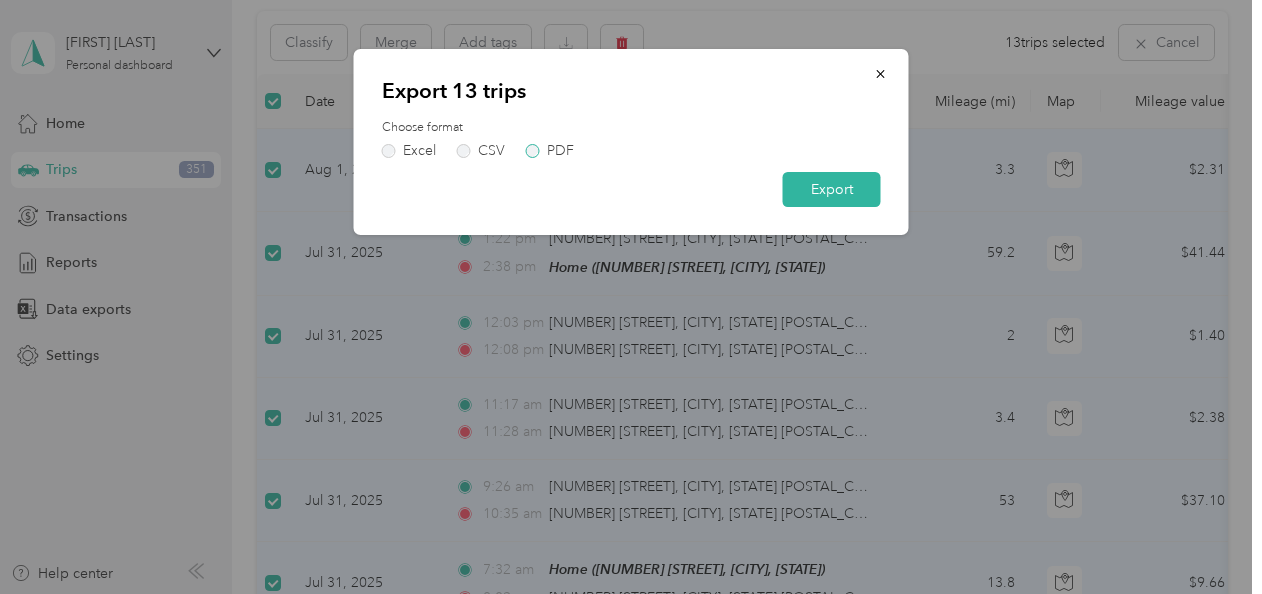 click on "PDF" at bounding box center (550, 151) 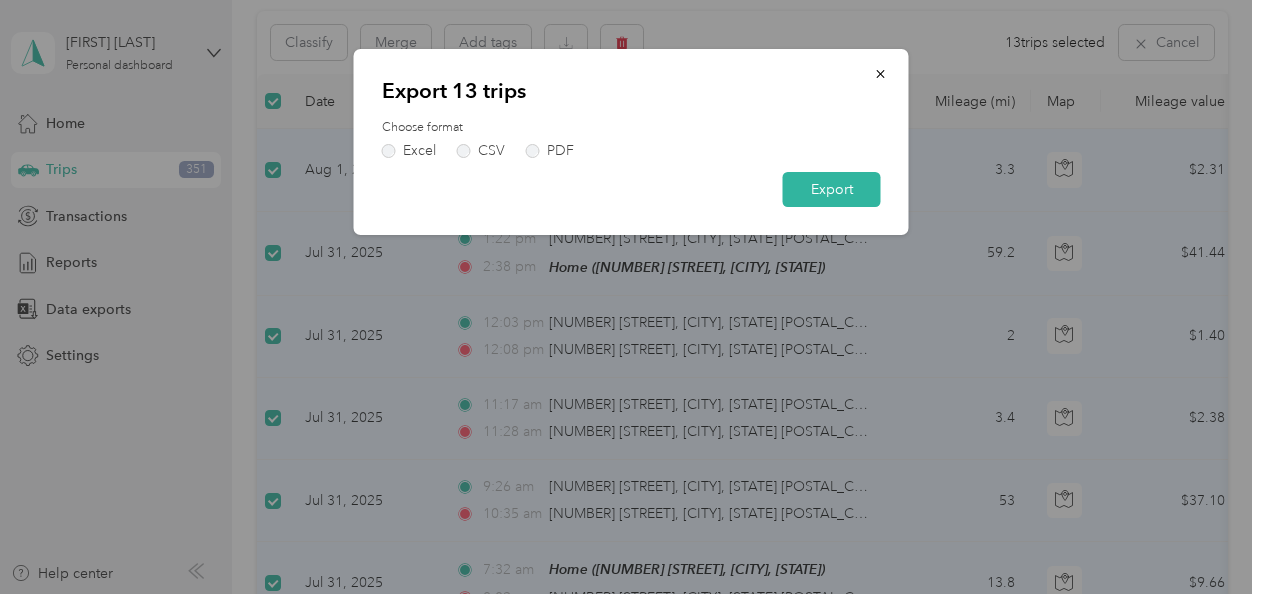 click on "Export" at bounding box center (832, 189) 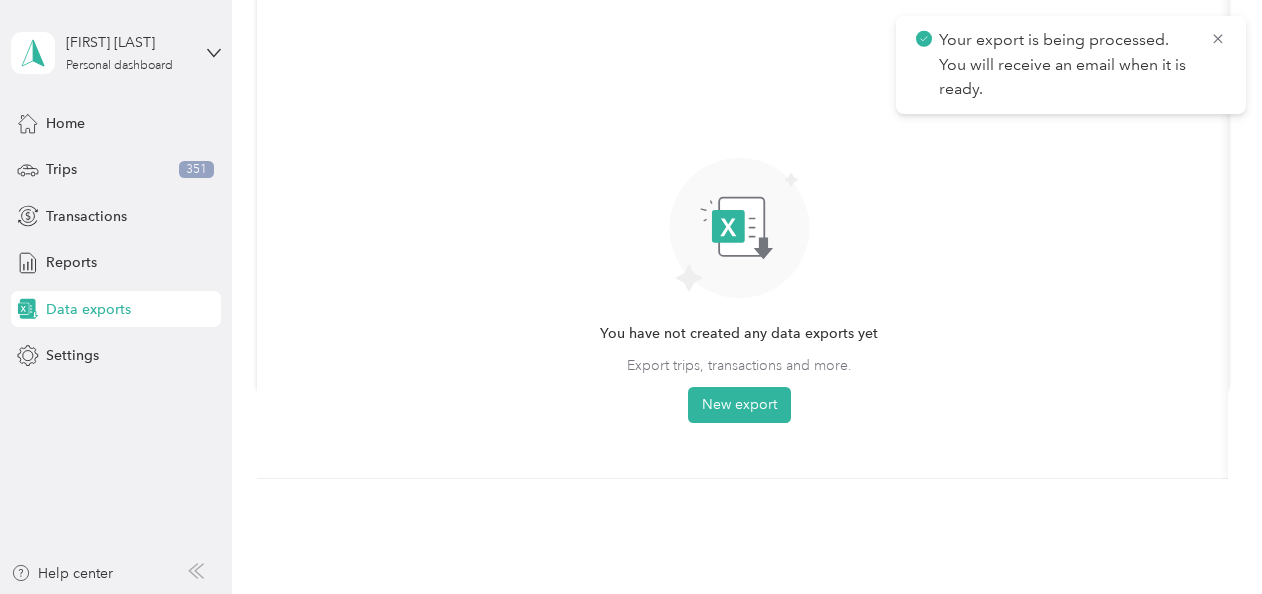 scroll, scrollTop: 0, scrollLeft: 0, axis: both 